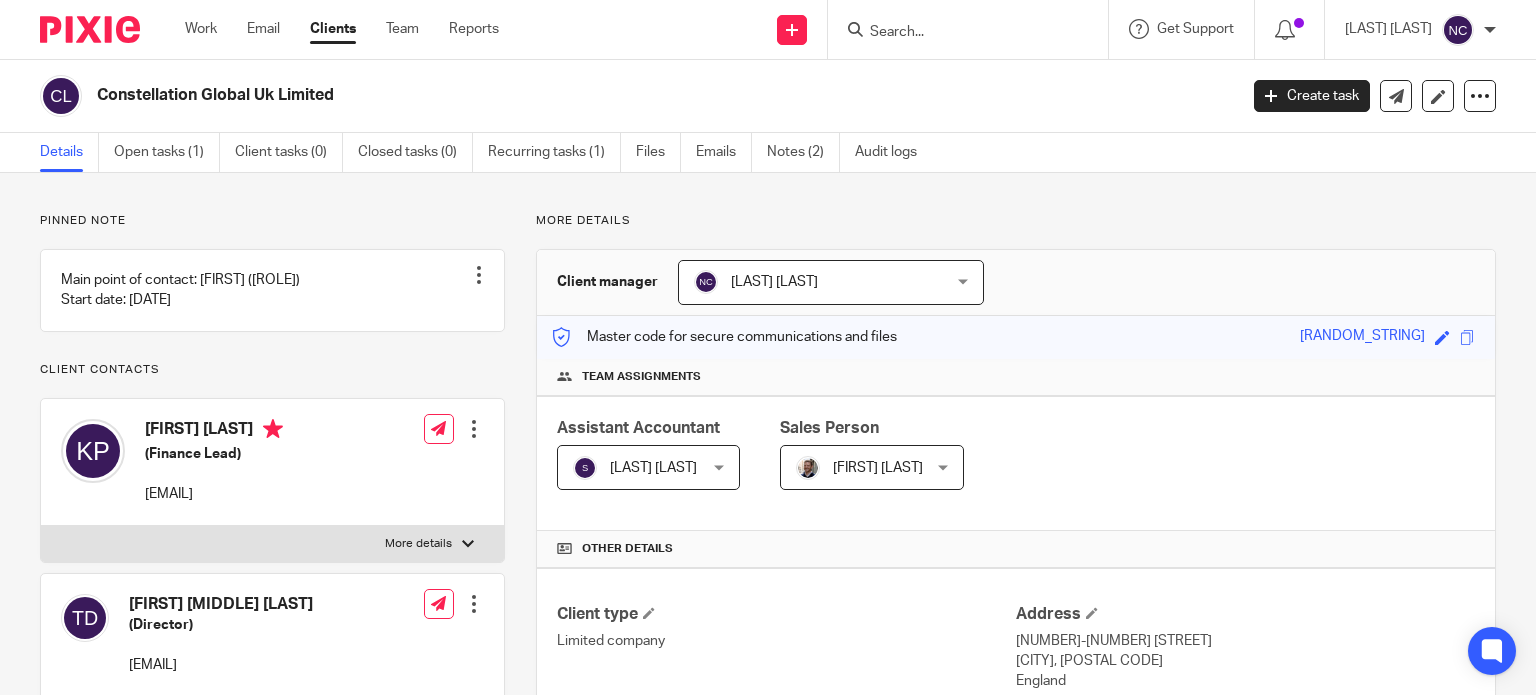 scroll, scrollTop: 0, scrollLeft: 0, axis: both 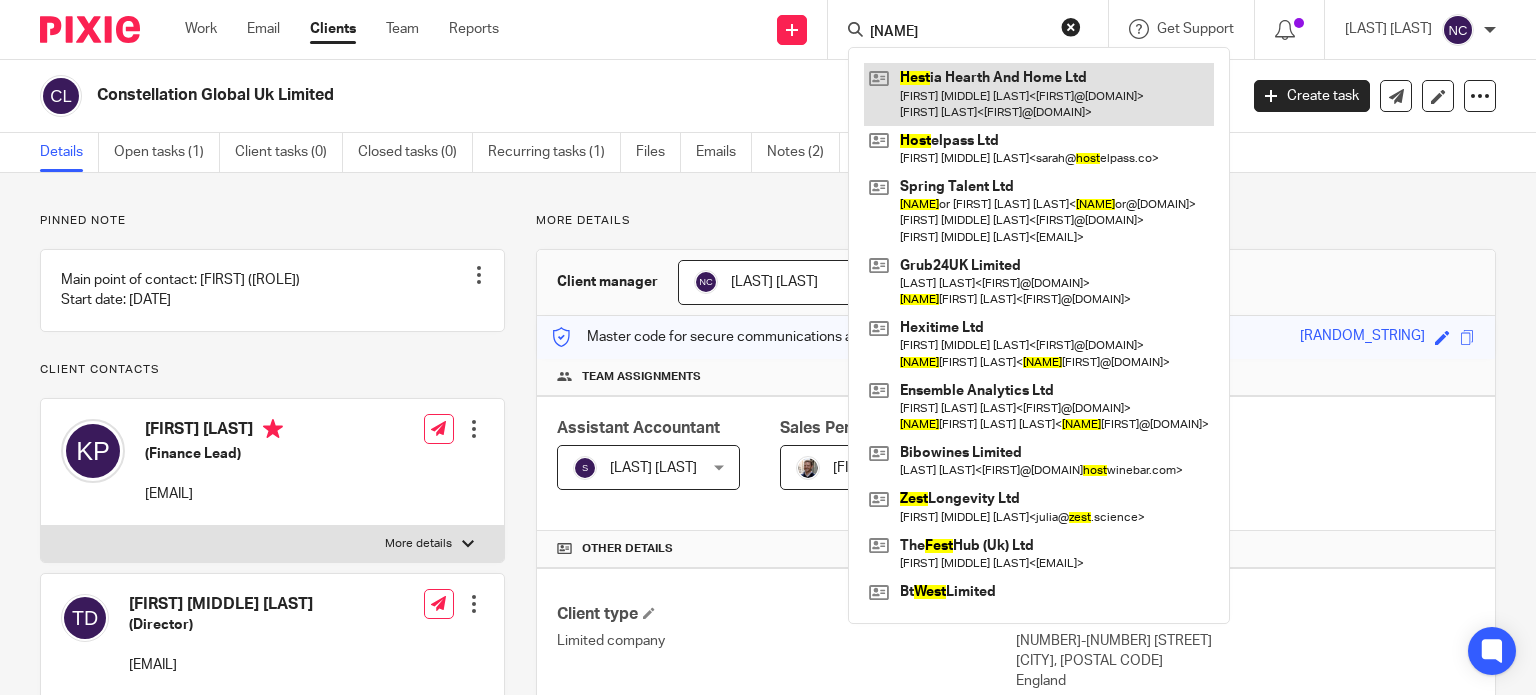 type on "[NAME]" 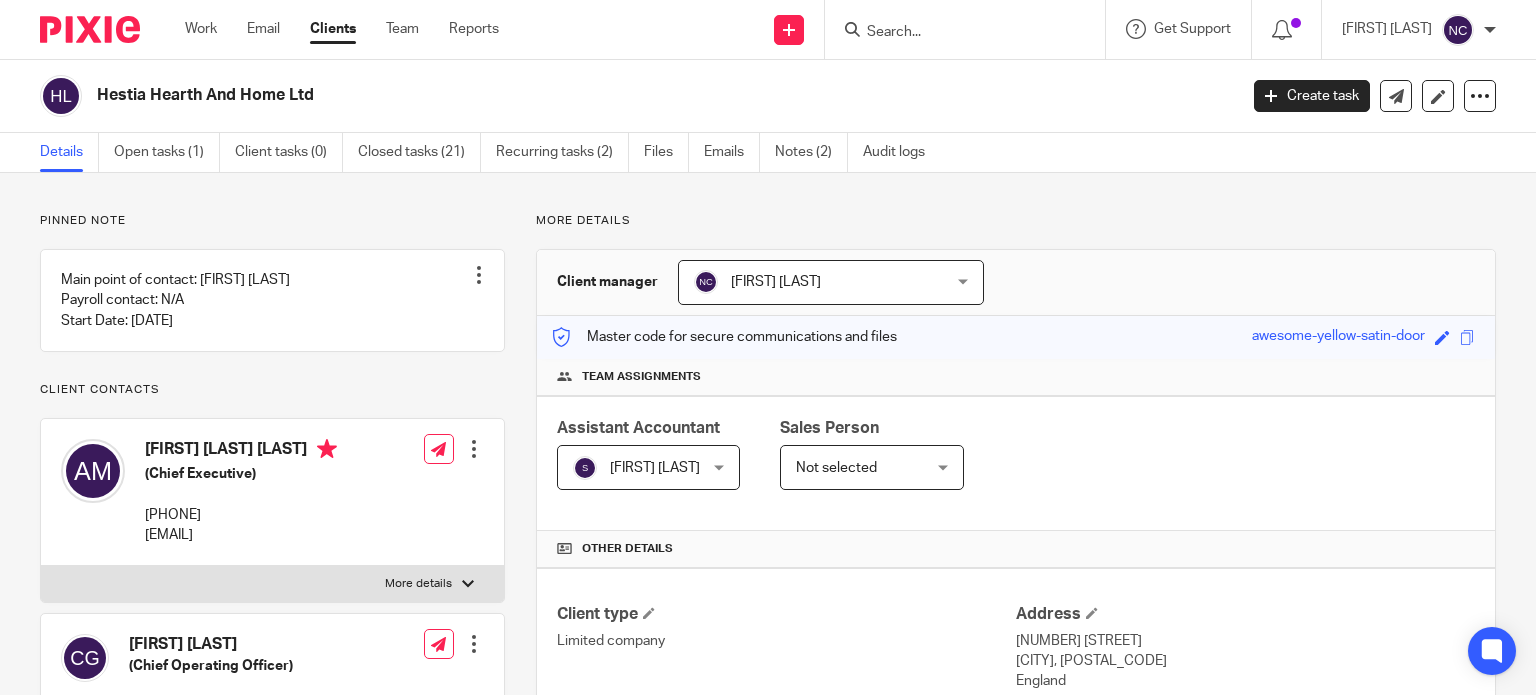 scroll, scrollTop: 0, scrollLeft: 0, axis: both 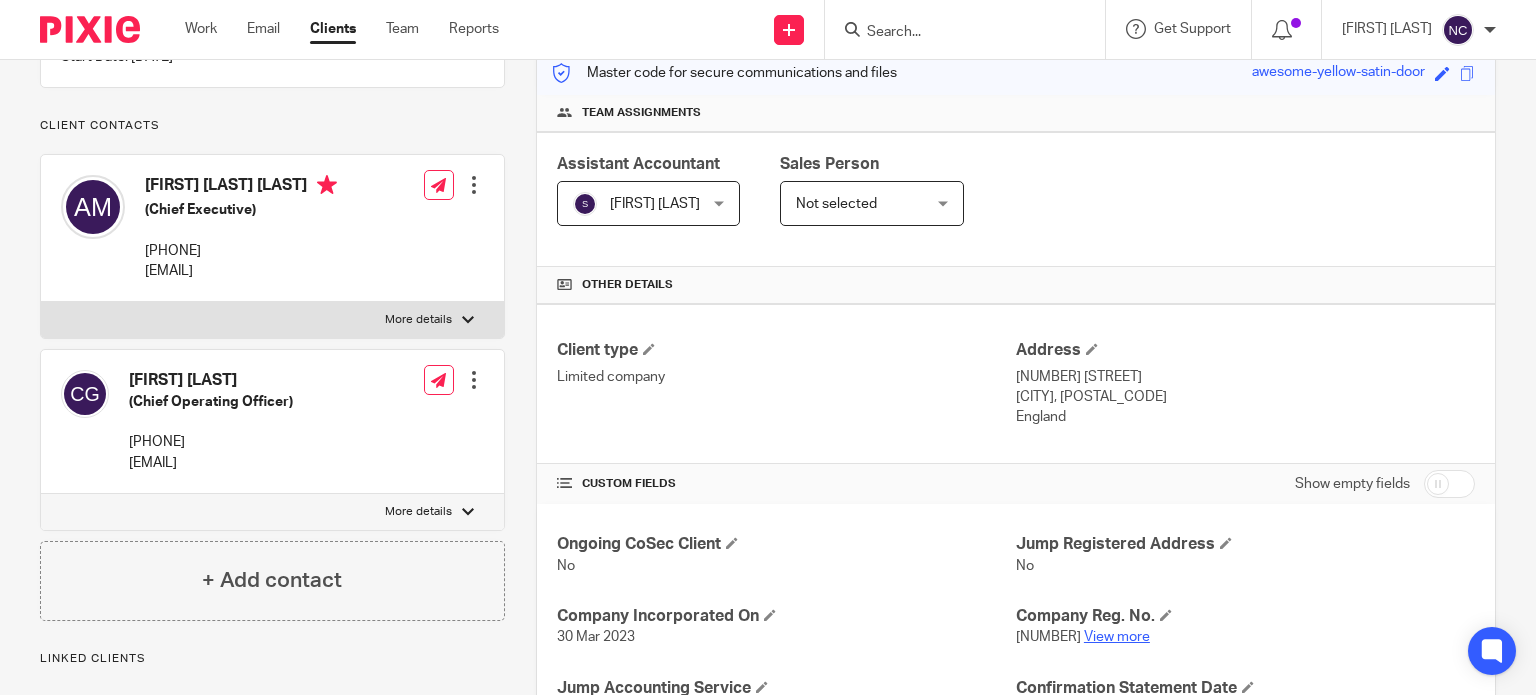 click on "View more" at bounding box center (1117, 637) 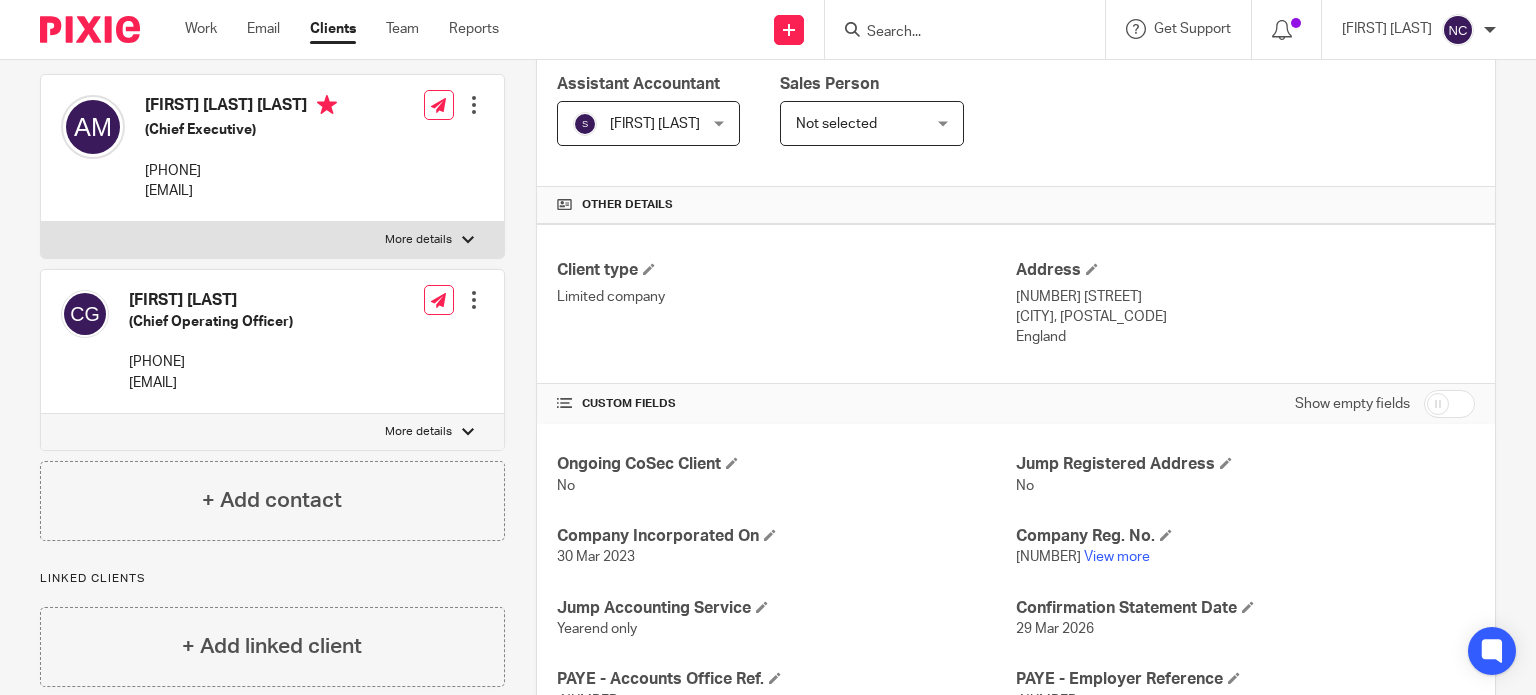 scroll, scrollTop: 350, scrollLeft: 0, axis: vertical 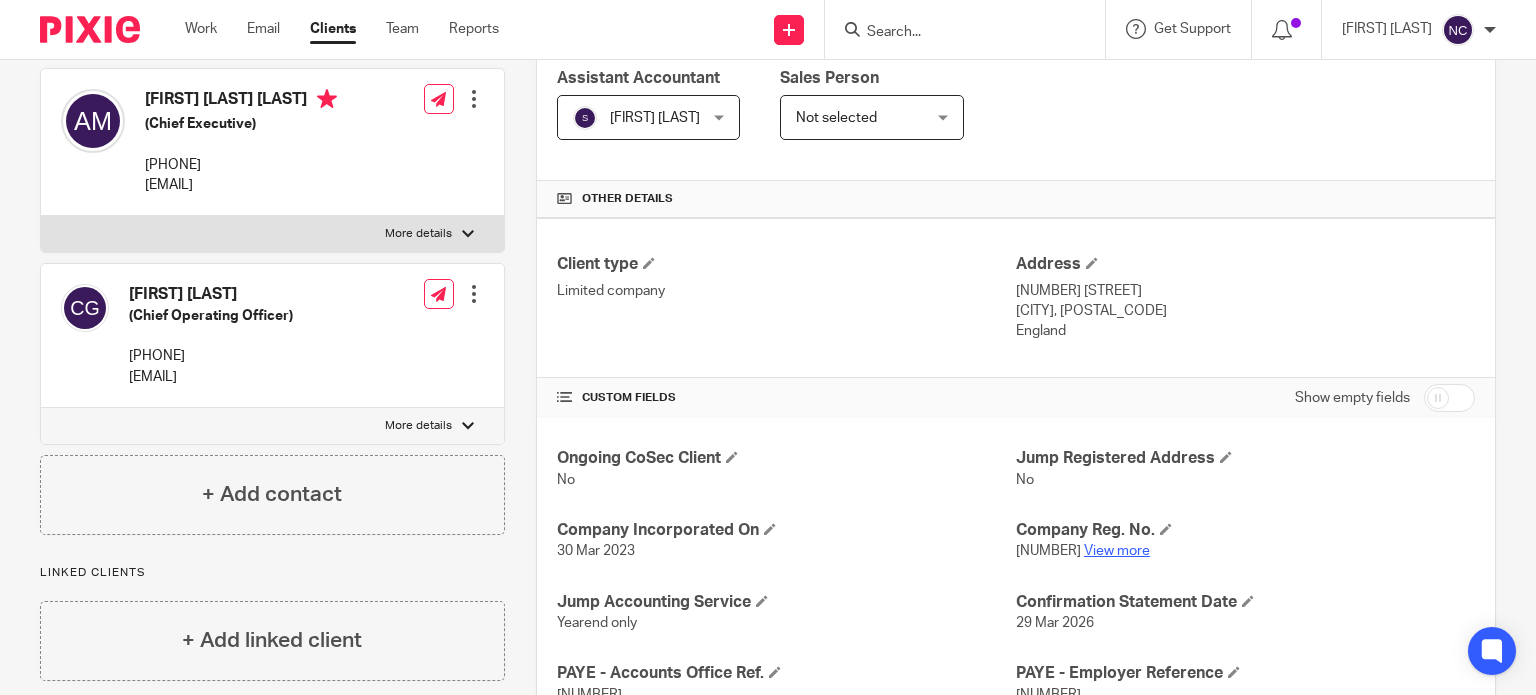 click on "View more" at bounding box center (1117, 551) 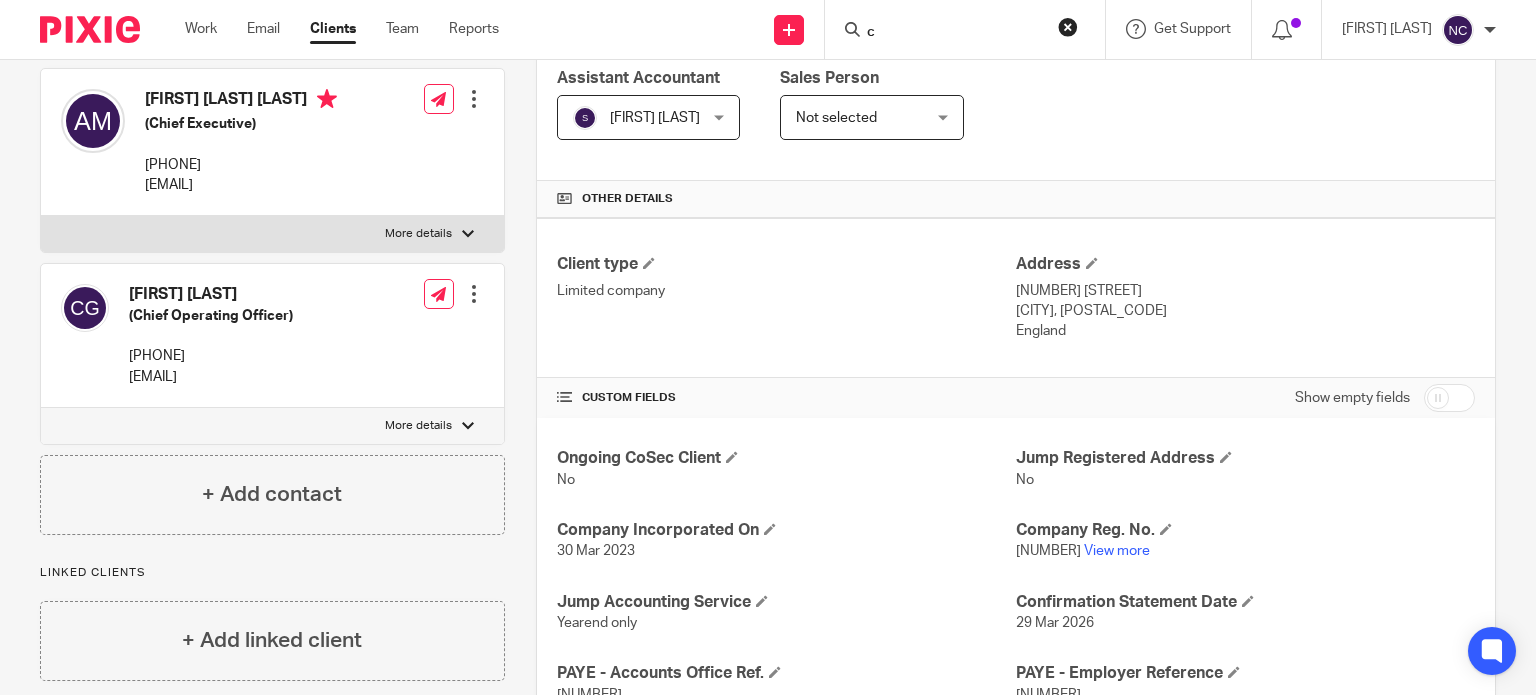 click on "c" at bounding box center [955, 33] 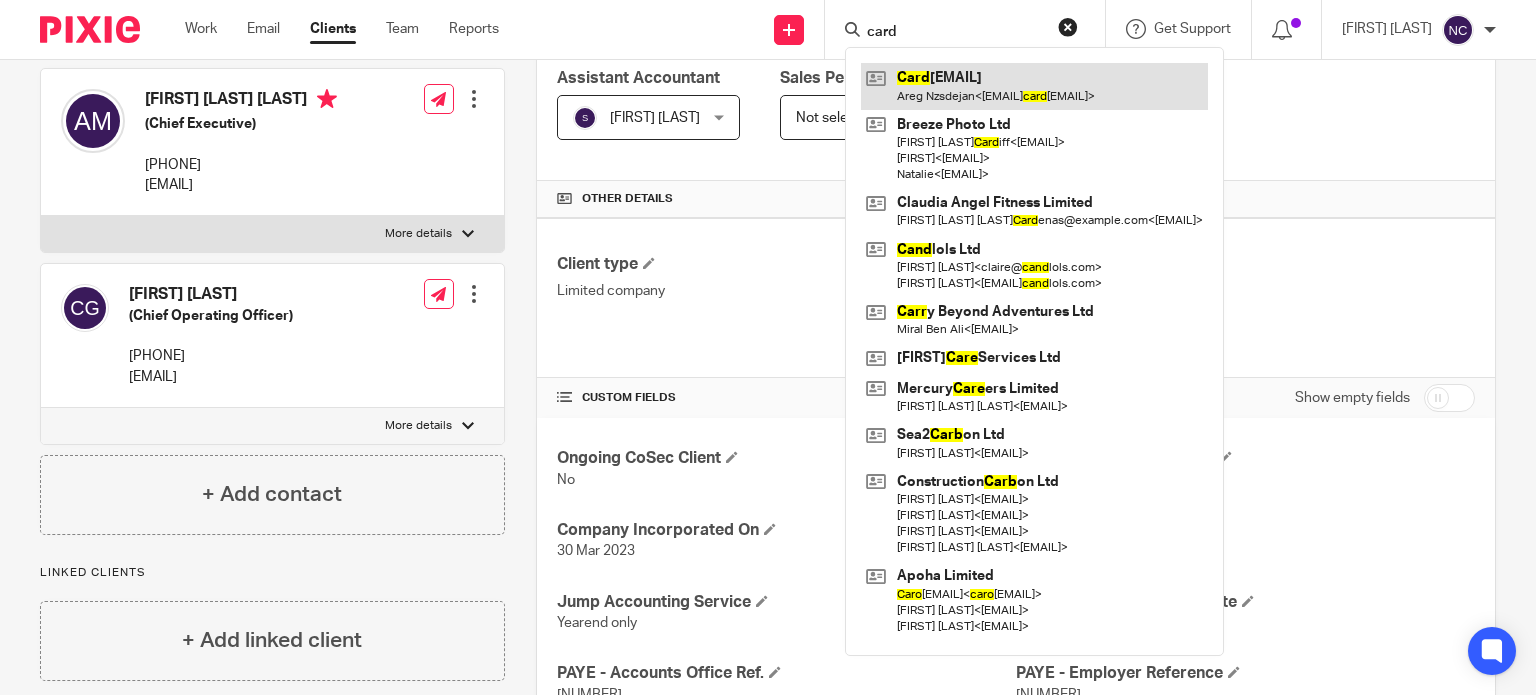 type on "card" 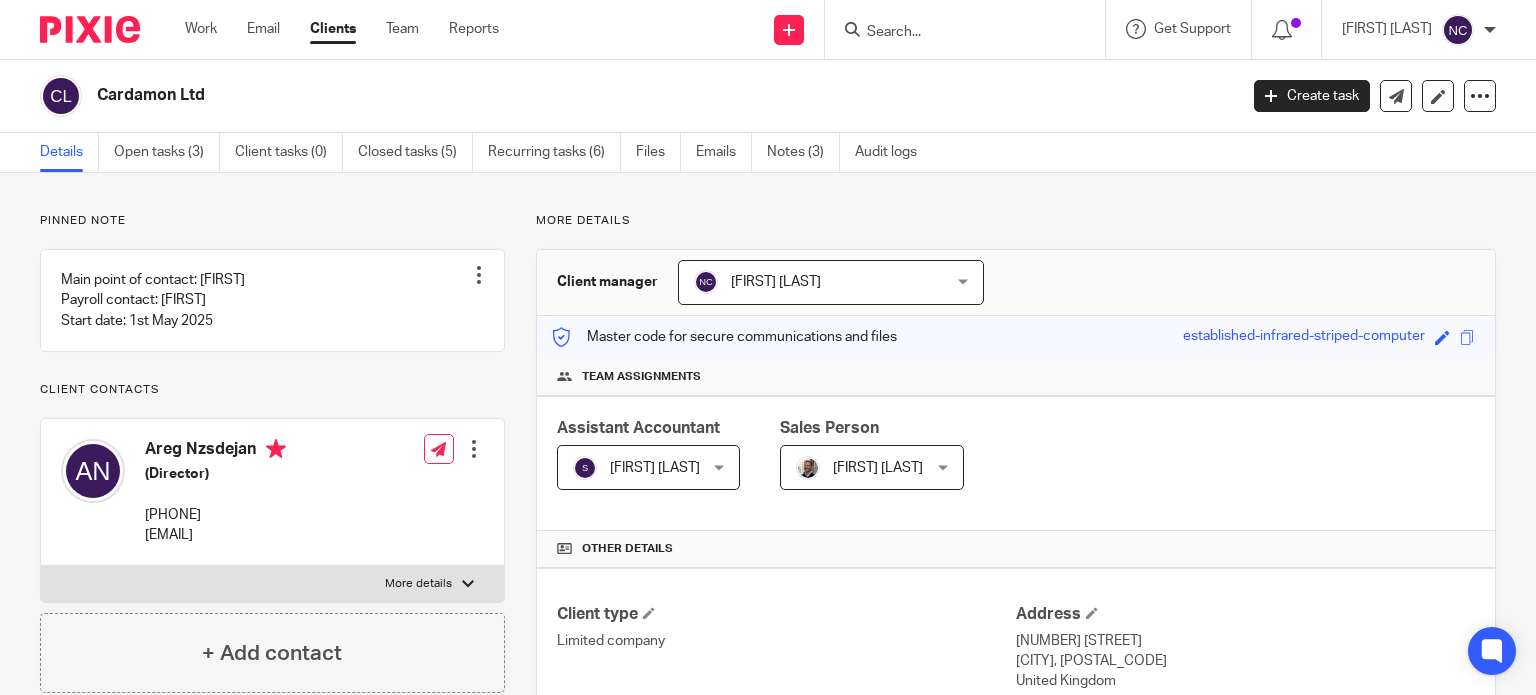 scroll, scrollTop: 0, scrollLeft: 0, axis: both 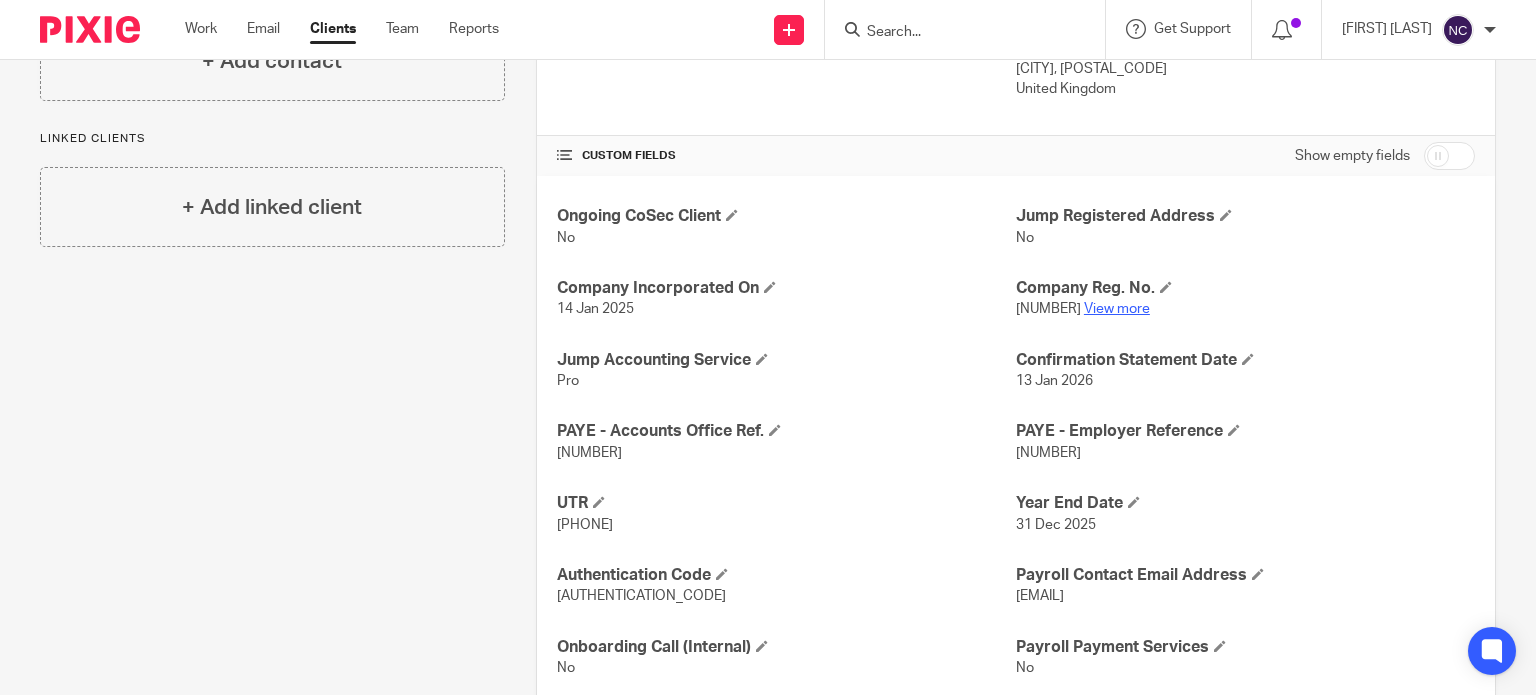 click on "View more" at bounding box center [1117, 309] 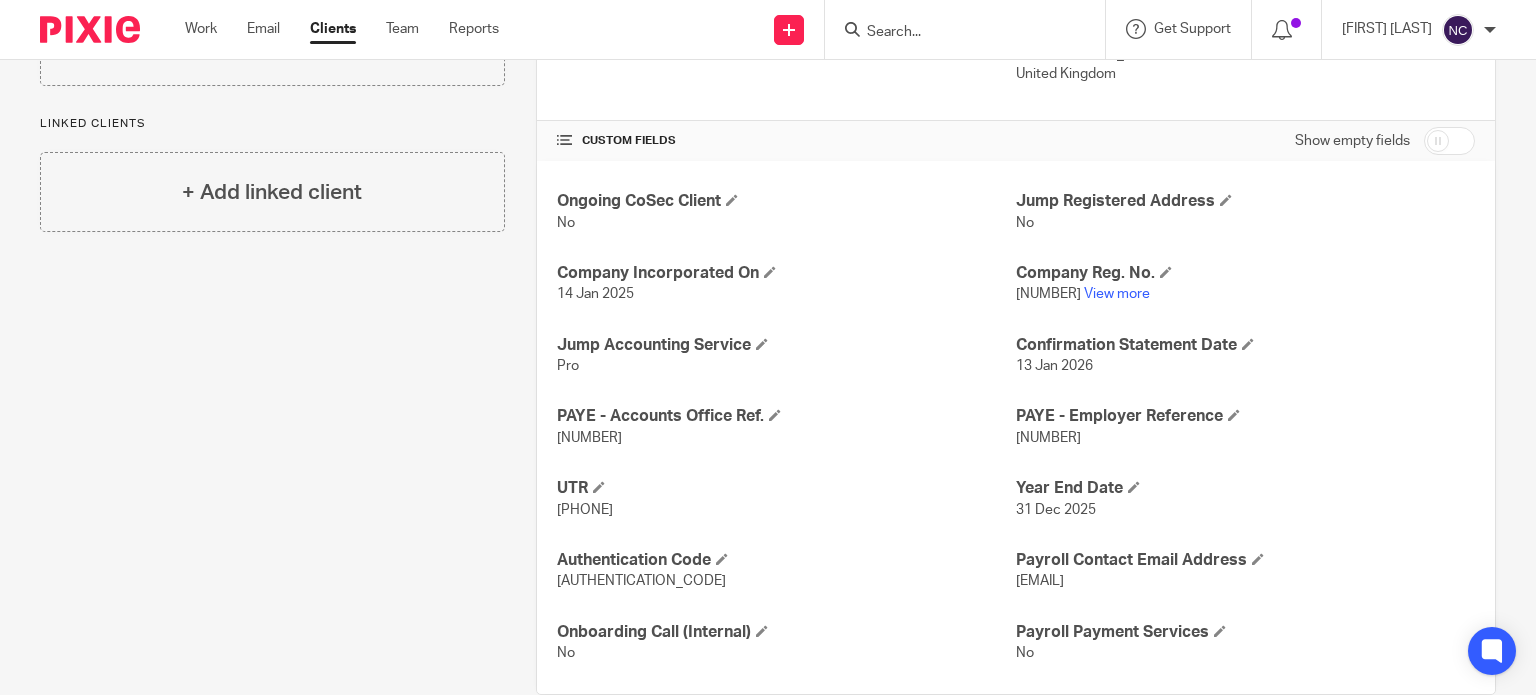 scroll, scrollTop: 611, scrollLeft: 0, axis: vertical 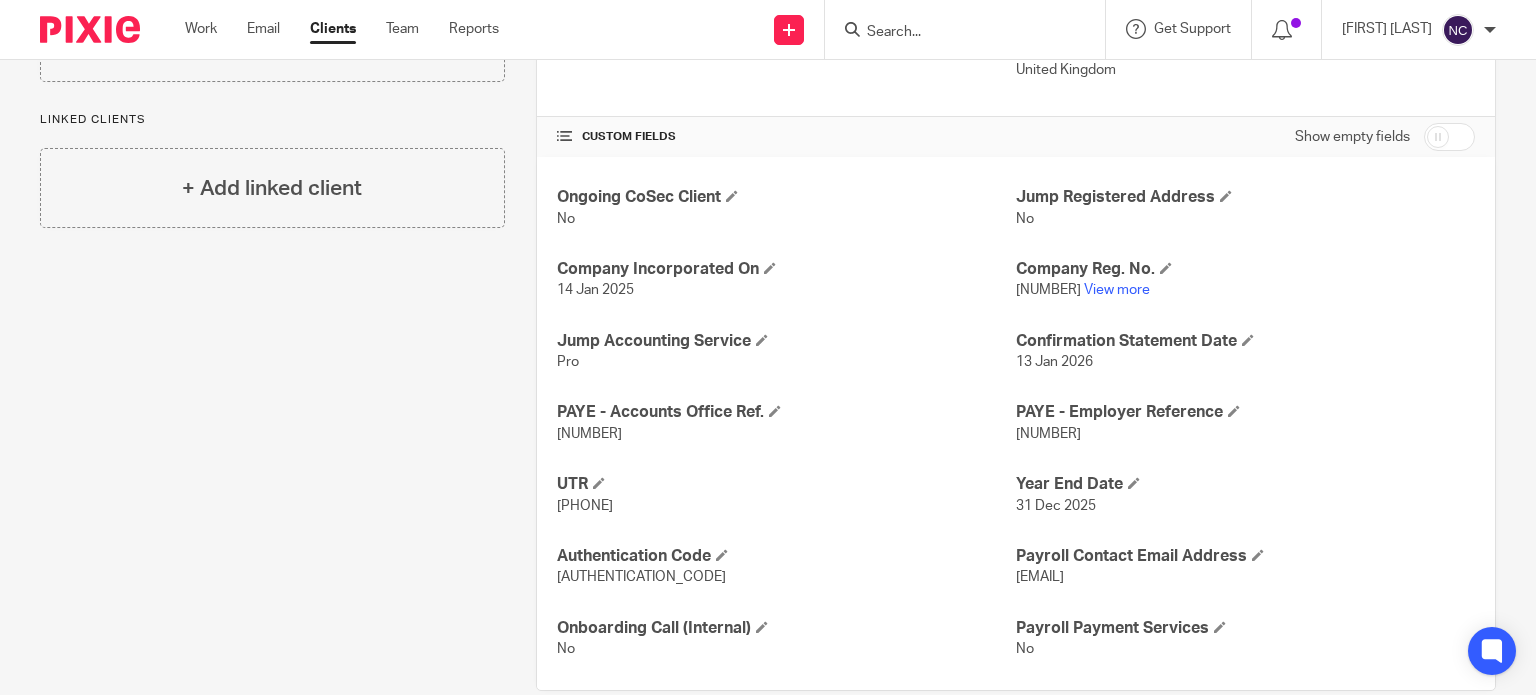 click on "[PHONE]" at bounding box center (585, 506) 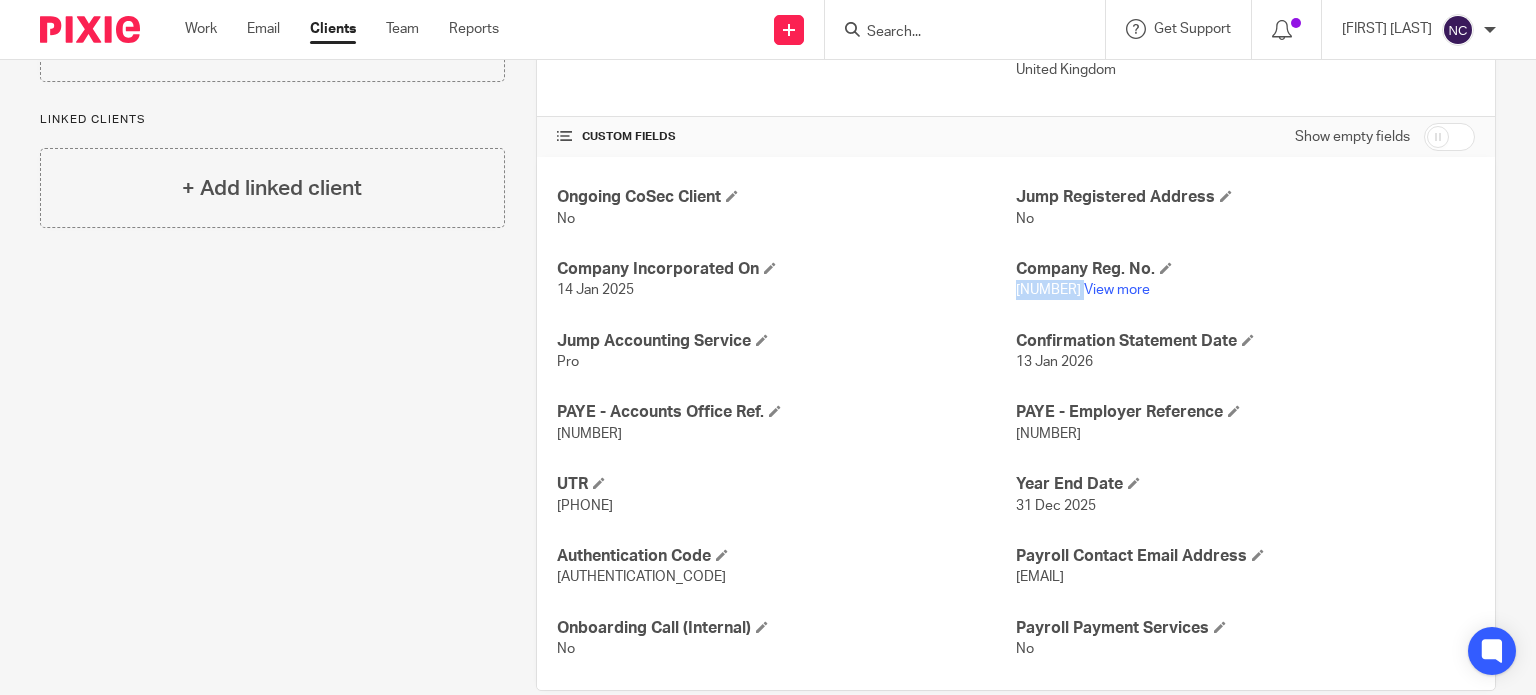 click on "[NUMBER]" at bounding box center (1048, 290) 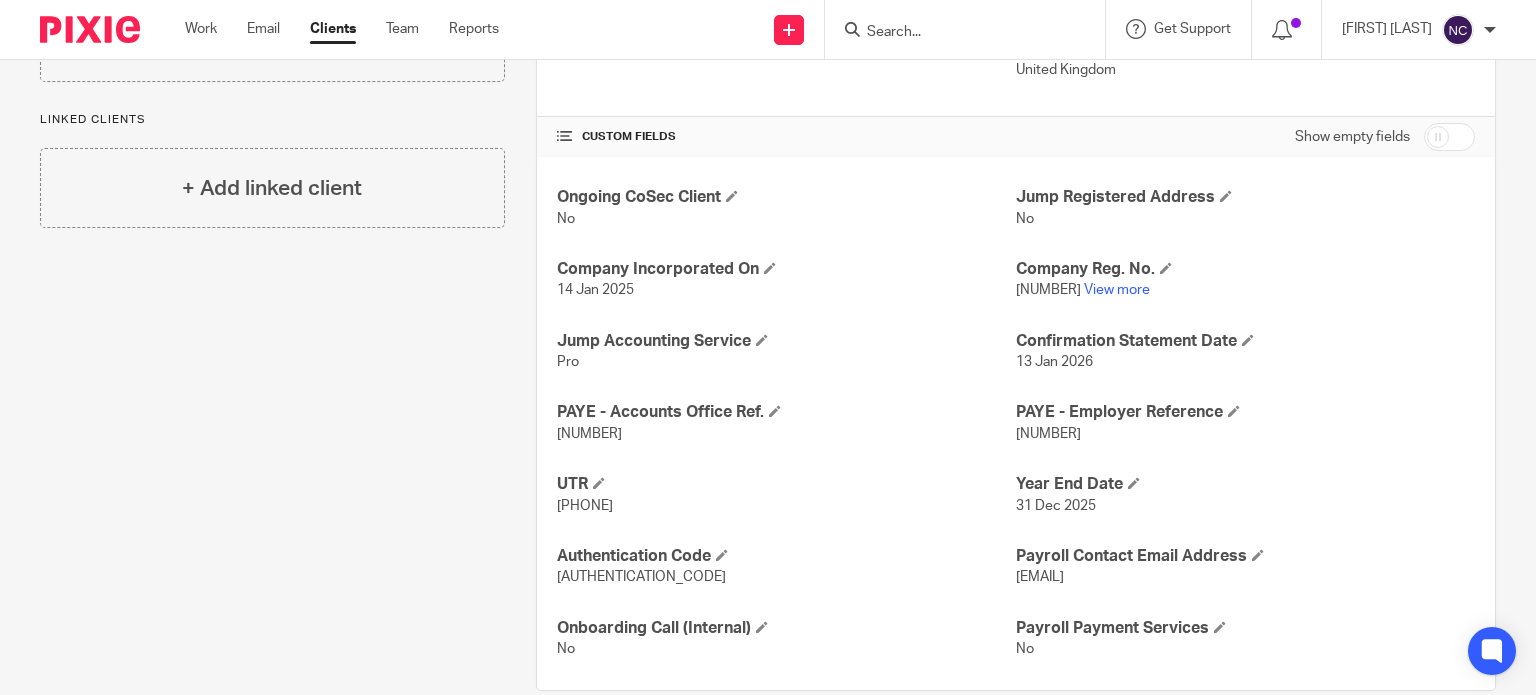 drag, startPoint x: 696, startPoint y: 433, endPoint x: 549, endPoint y: 427, distance: 147.12239 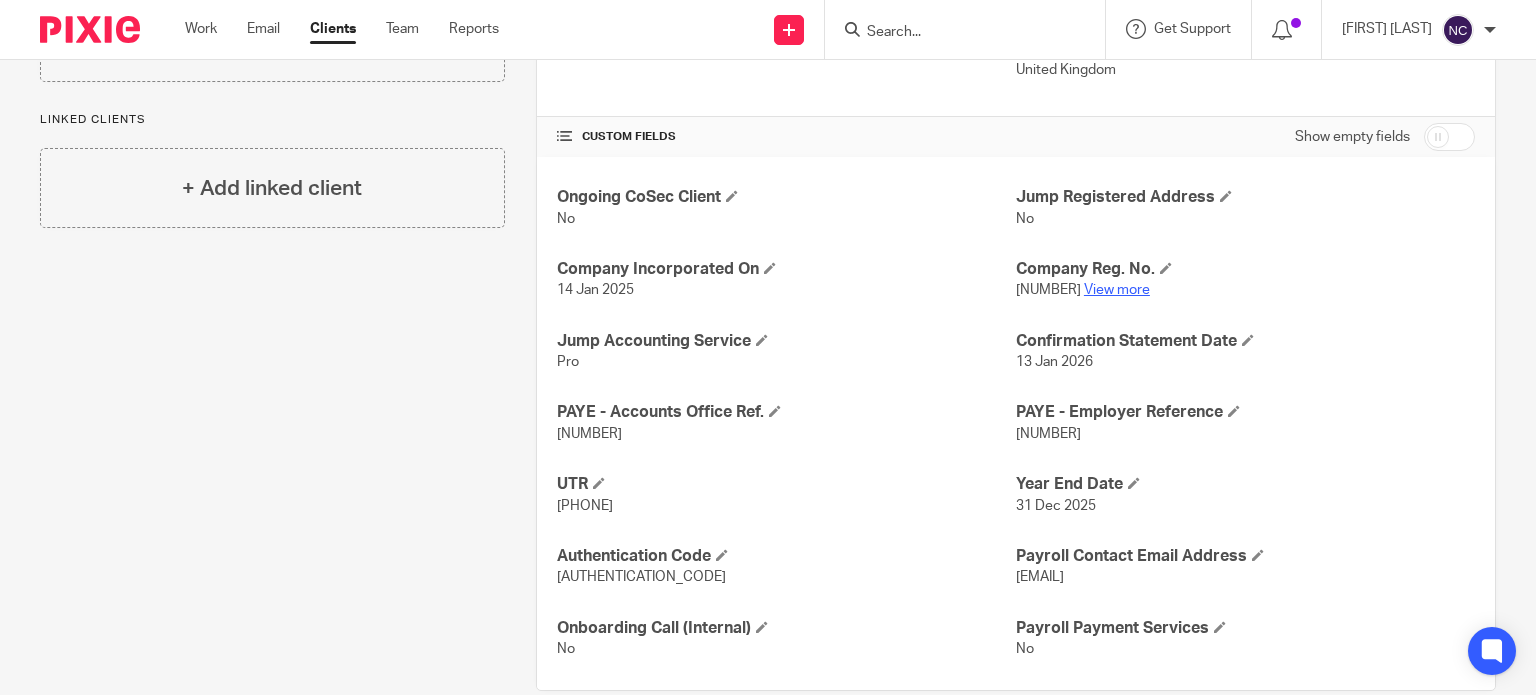 click on "View more" at bounding box center [1117, 290] 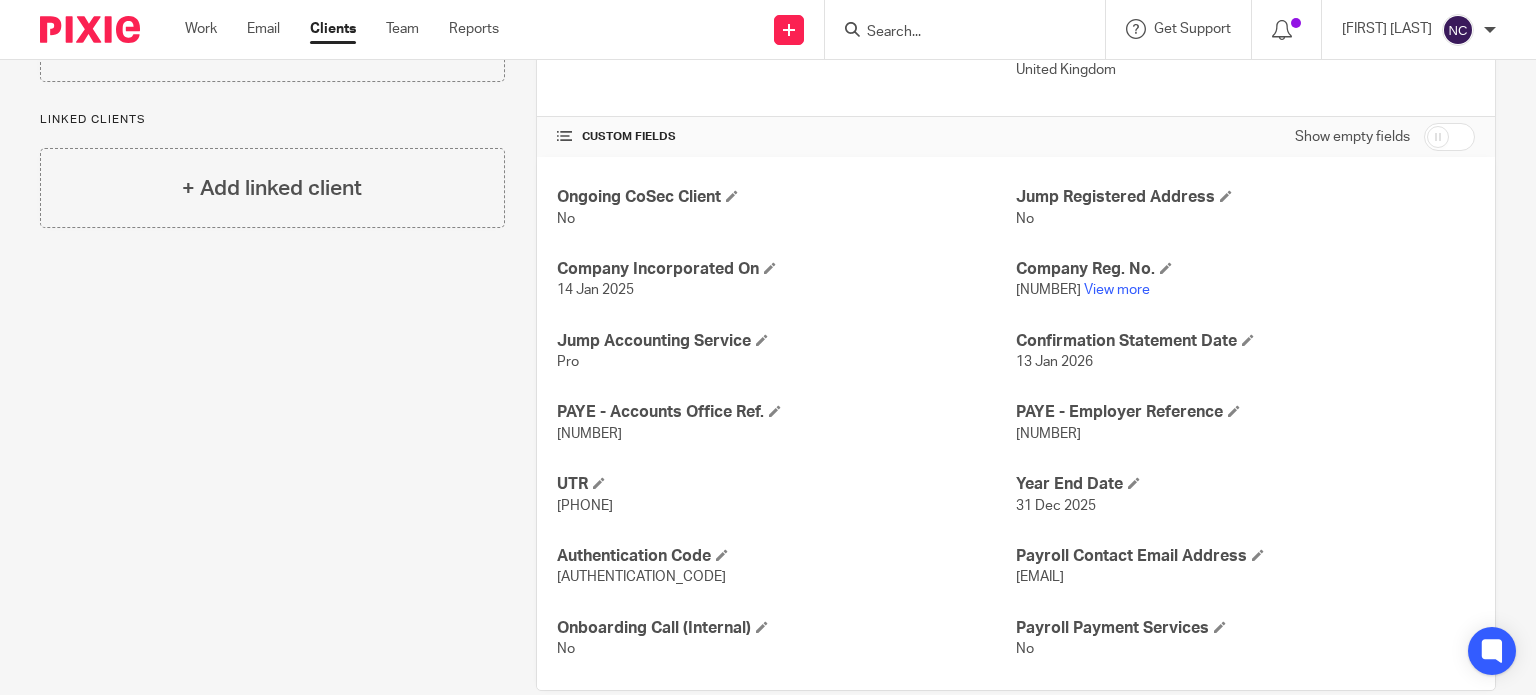 click on "Ongoing CoSec Client
No
Jump Registered Address
No
Company Incorporated On
14 Jan 2025
Company Reg. No.
[NUMBER]   View more
Jump Accounting Service
Pro
Confirmation Statement Date
13 Jan 2026
PAYE - Accounts Office Ref.
[NUMBER]
PAYE - Employer Reference
[NUMBER]
UTR
[UTR]
Year End Date
31 Dec 2025
Authentication Code
[AUTHENTICATION_CODE]
Payroll Contact Email Address
[EMAIL]
Onboarding Call (Internal)
No
Payroll Payment Services
No" at bounding box center [1016, 423] 